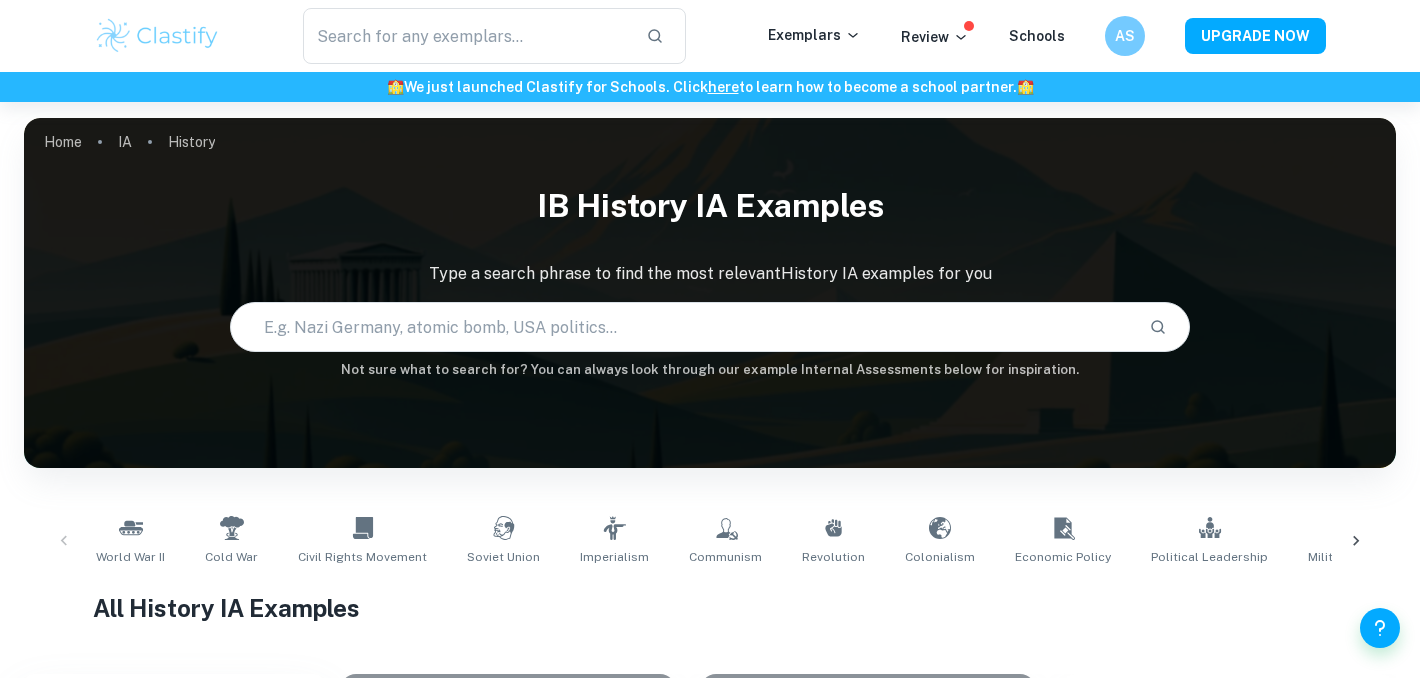 scroll, scrollTop: 0, scrollLeft: 0, axis: both 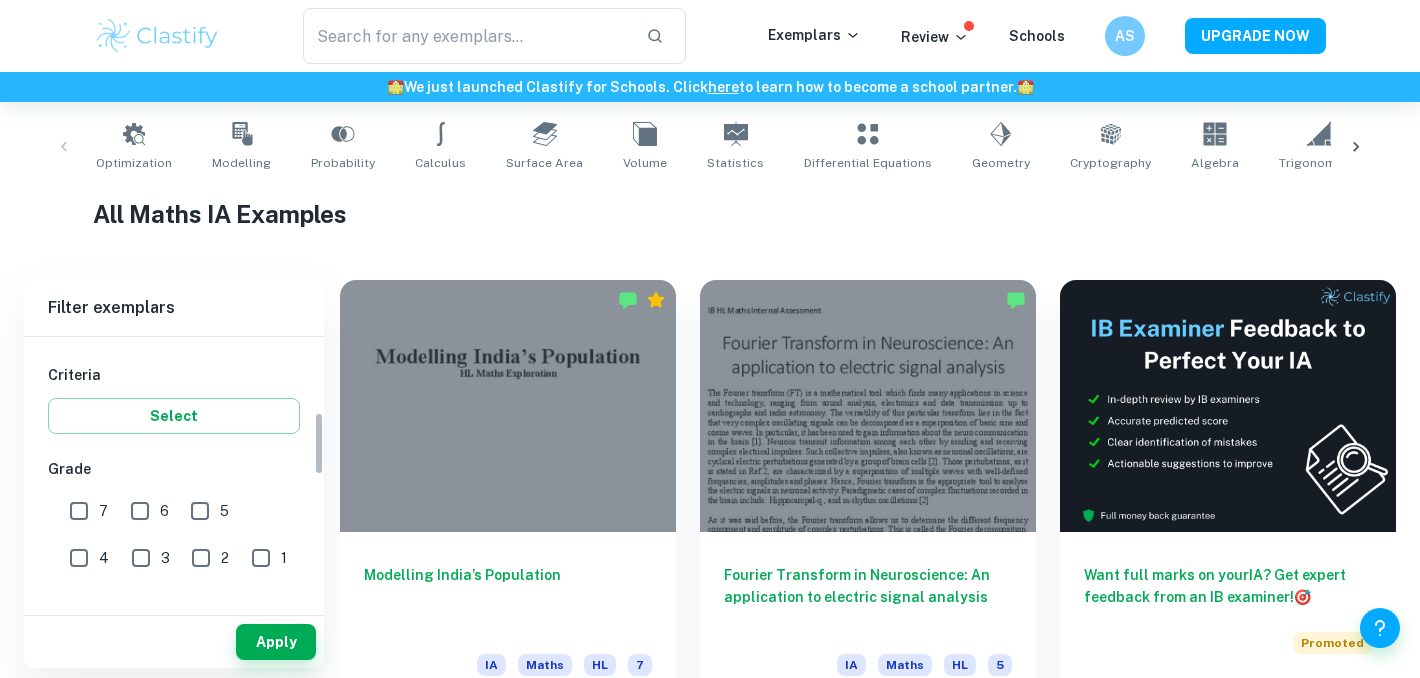click on "7" at bounding box center [79, 511] 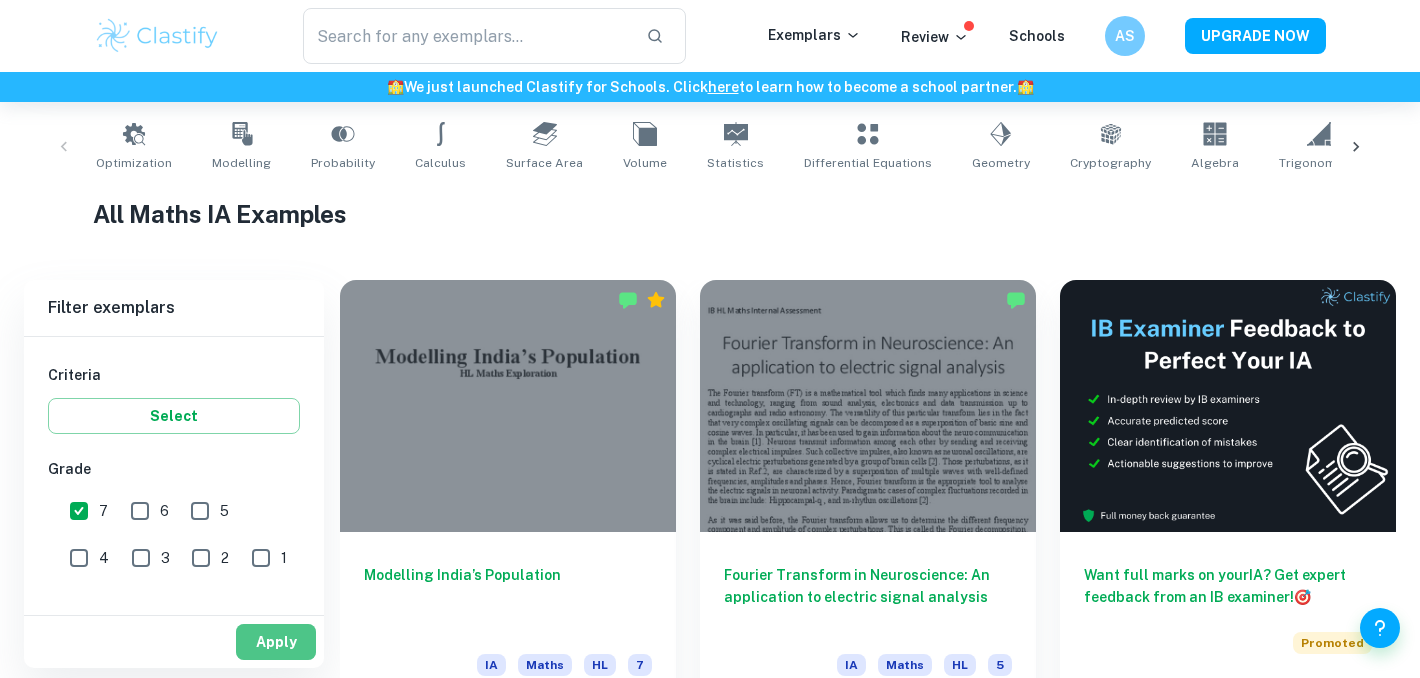 click on "Apply" at bounding box center [276, 642] 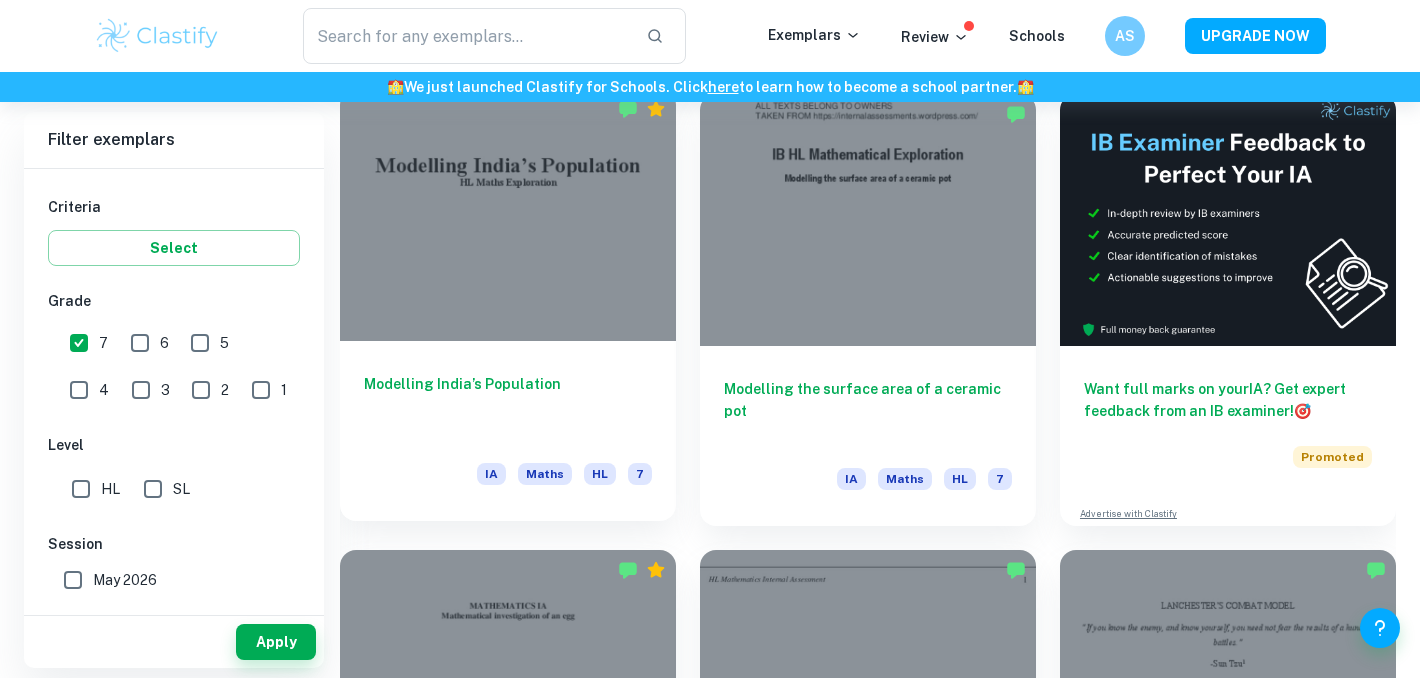 scroll, scrollTop: 494, scrollLeft: 0, axis: vertical 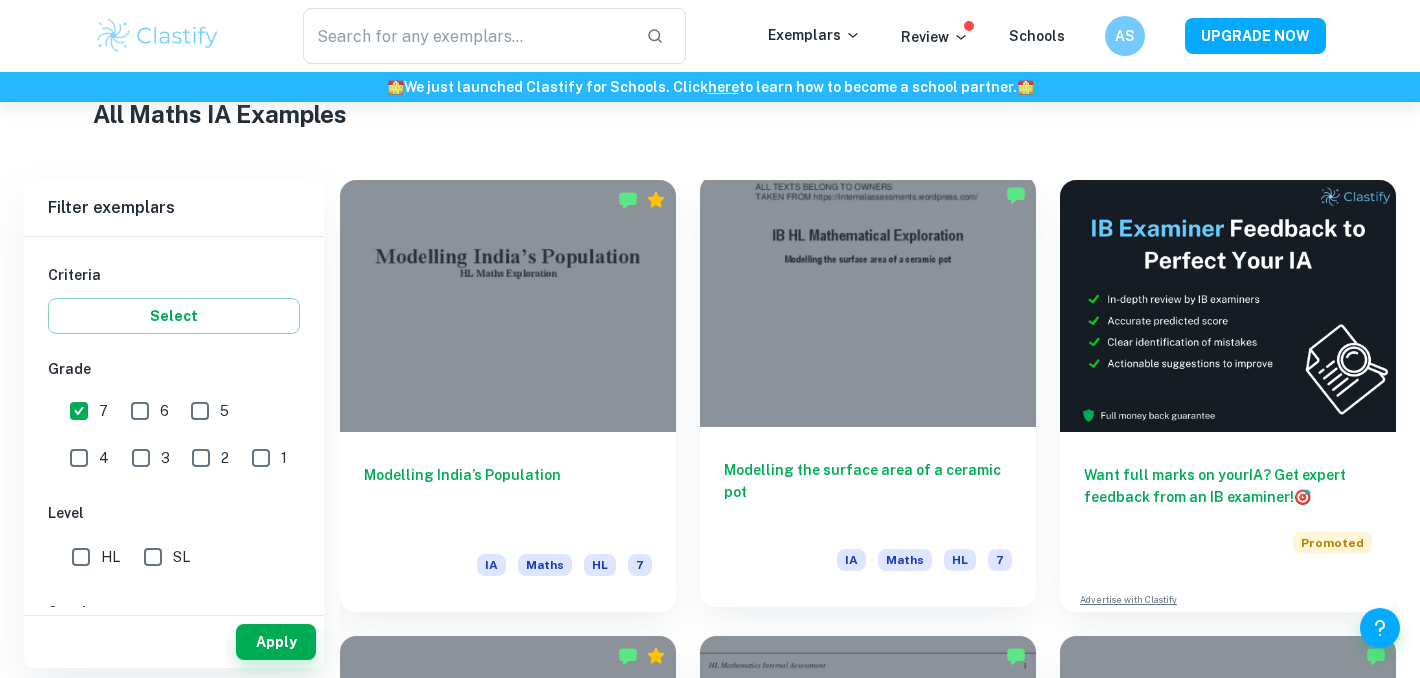 click at bounding box center [868, 301] 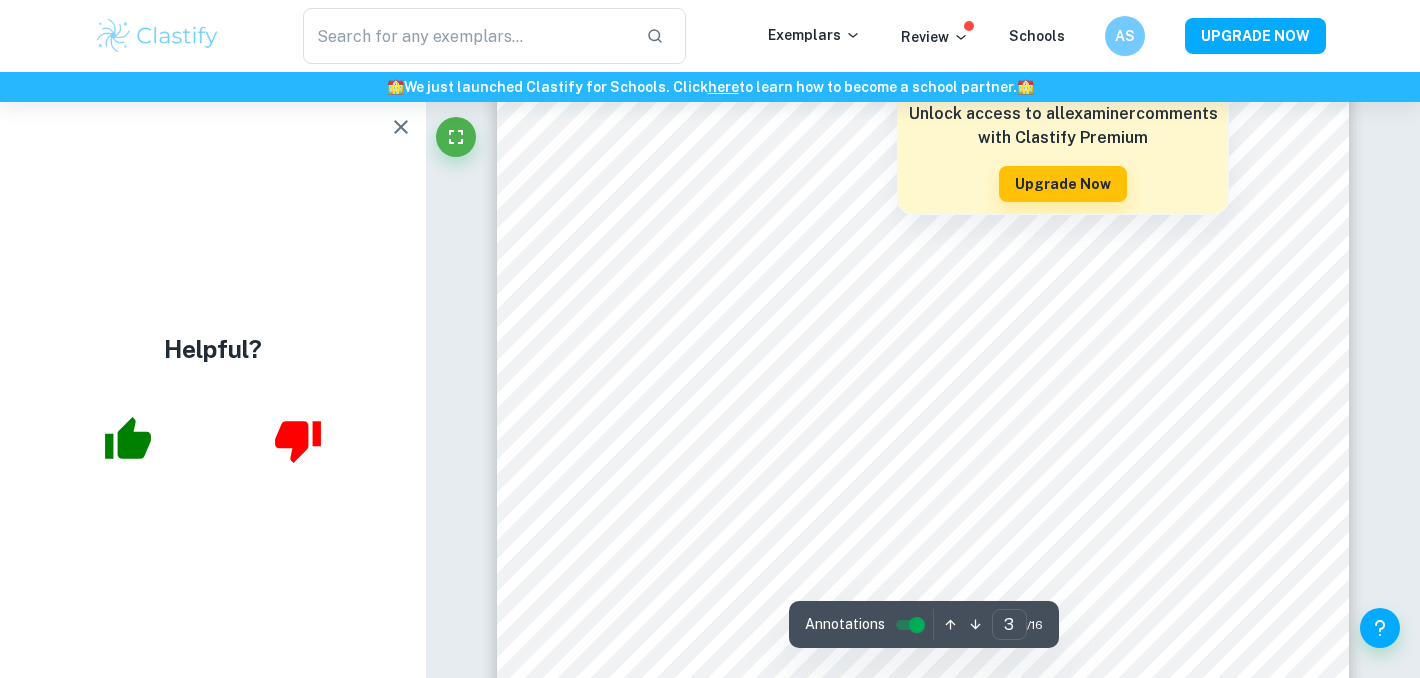 scroll, scrollTop: 3313, scrollLeft: 0, axis: vertical 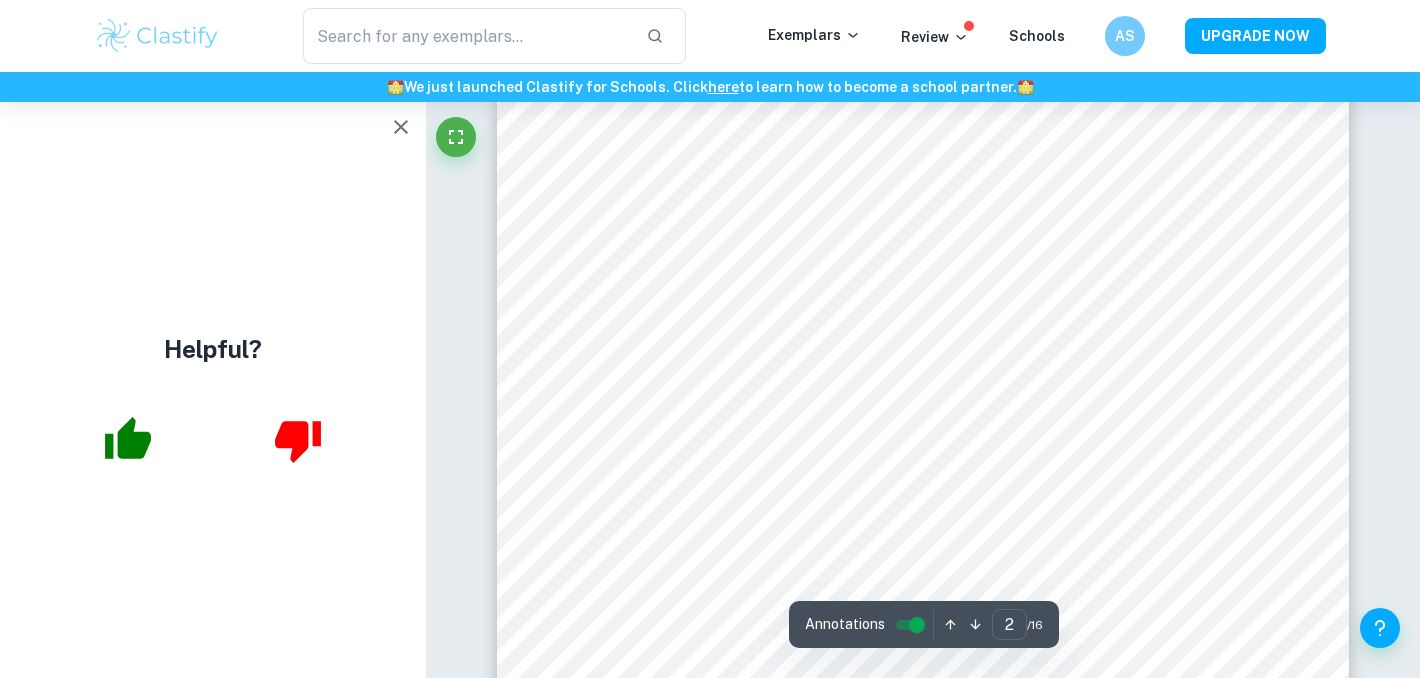 type on "1" 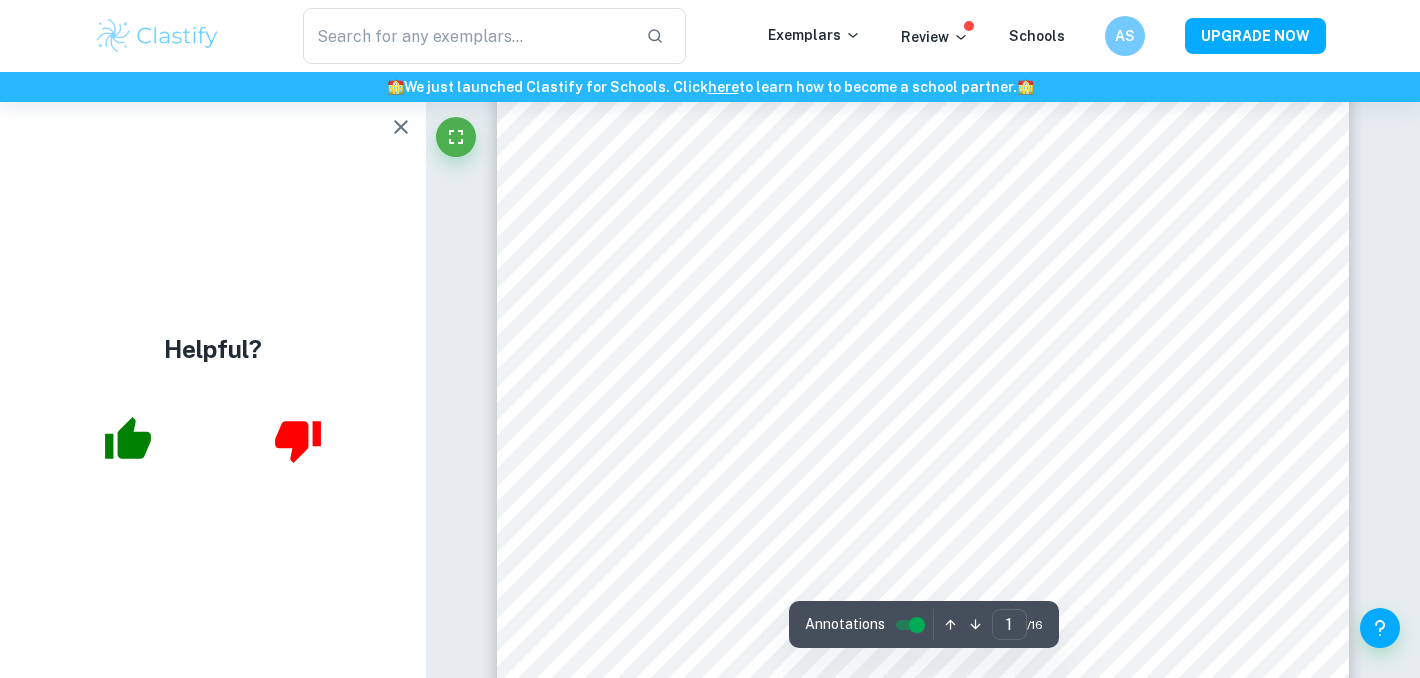 scroll, scrollTop: 985, scrollLeft: 0, axis: vertical 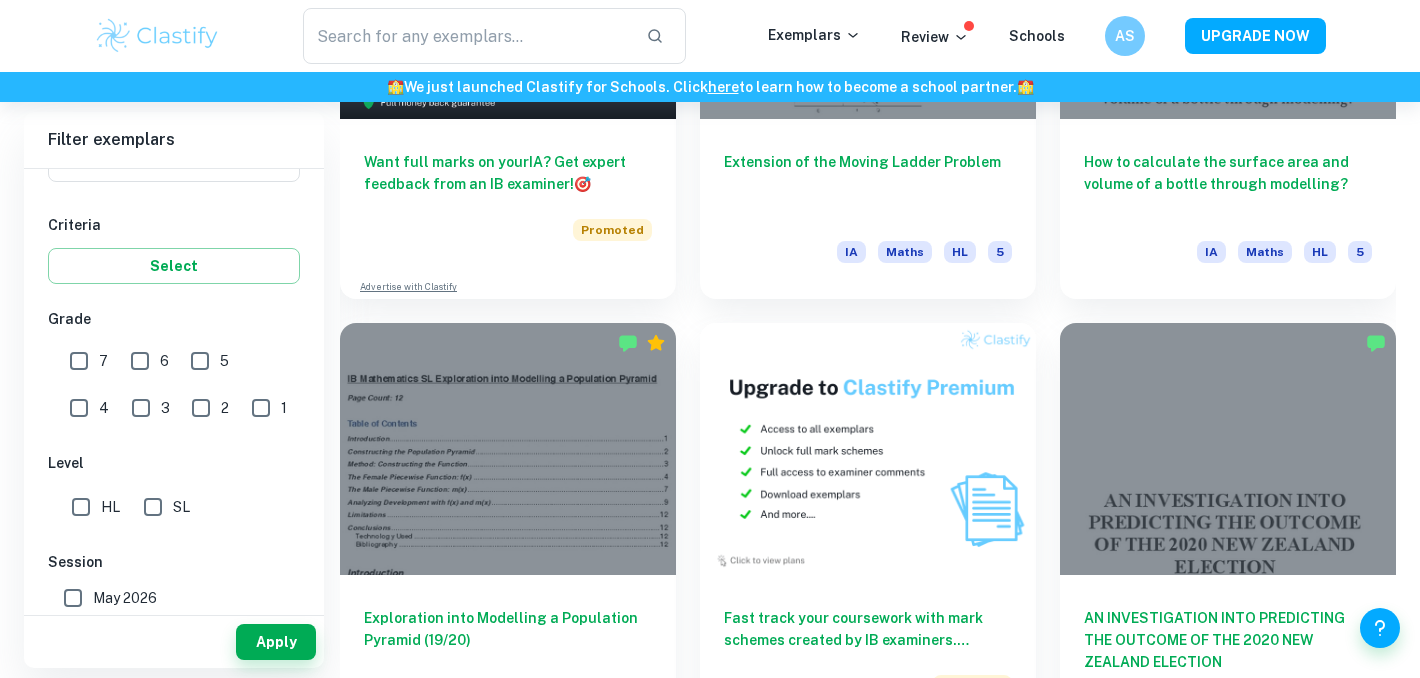 click on "7" at bounding box center (79, 361) 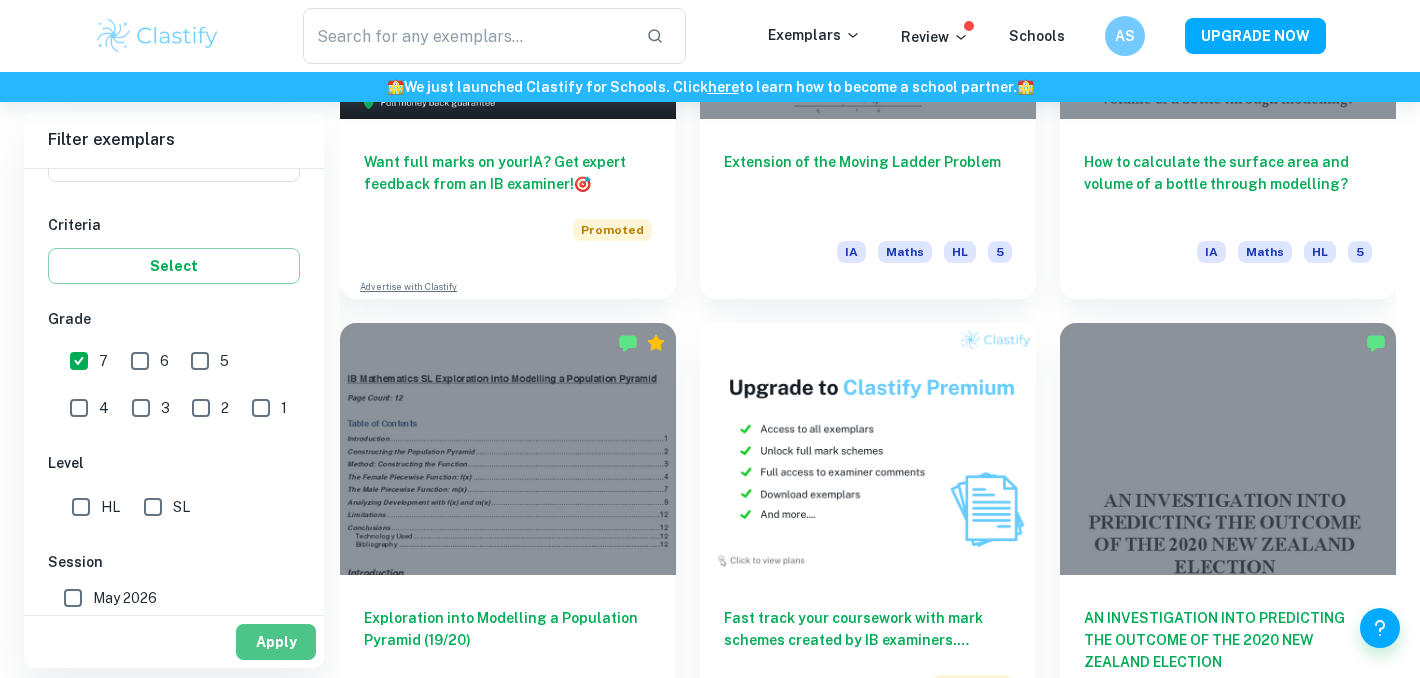 click on "Apply" at bounding box center (276, 642) 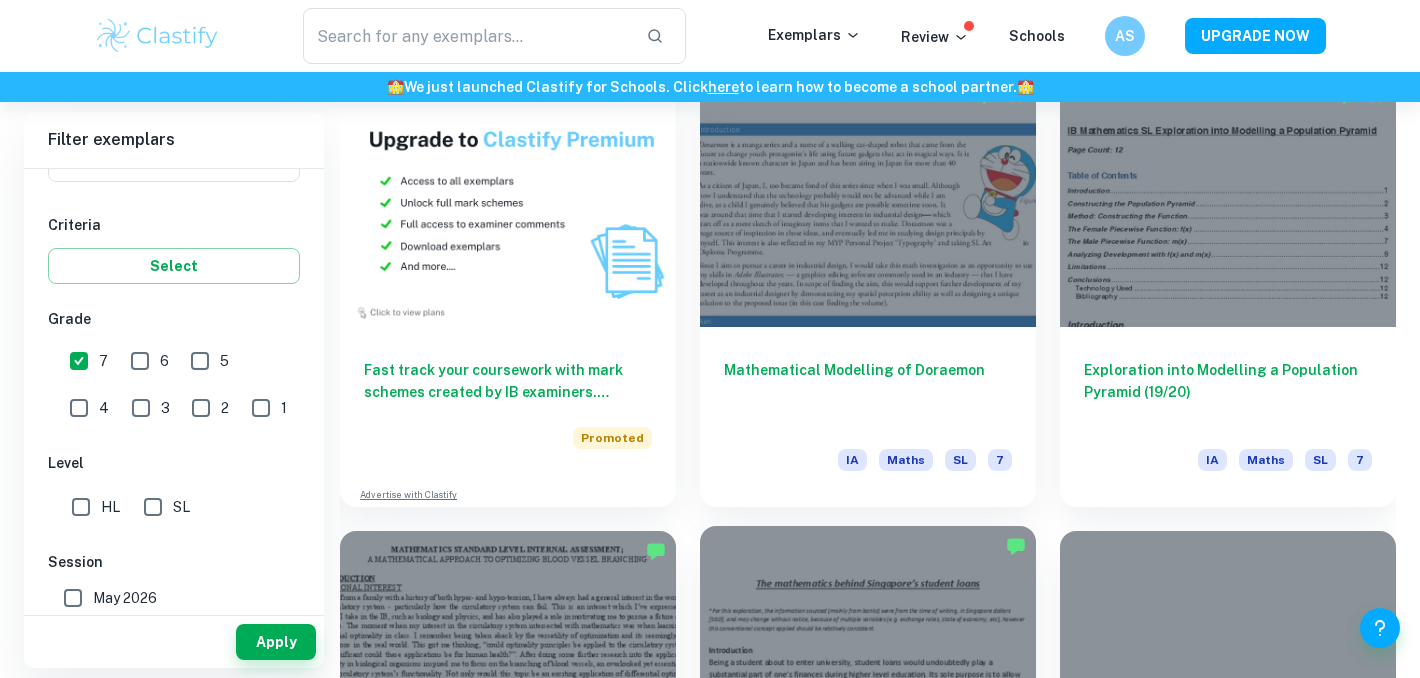 scroll, scrollTop: 1508, scrollLeft: 0, axis: vertical 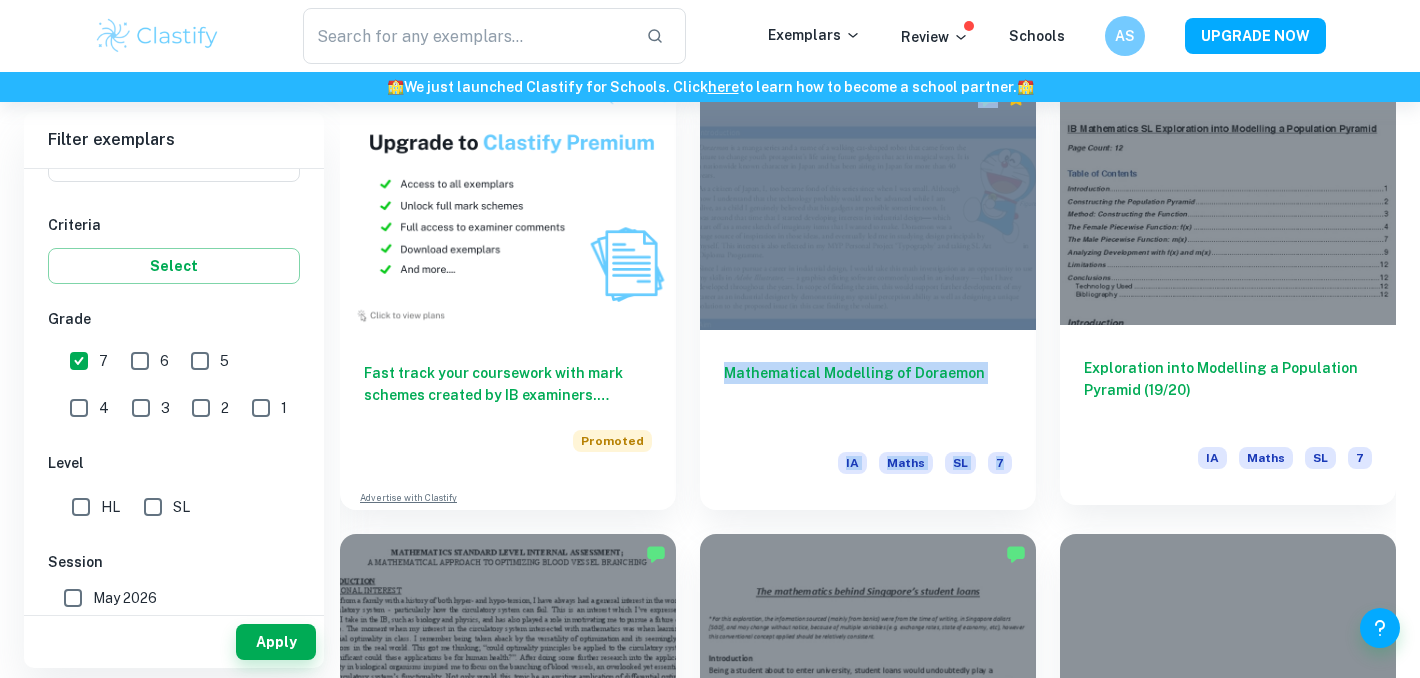 click on "Exploration into Modelling a Population Pyramid (19/20)" at bounding box center (1228, 390) 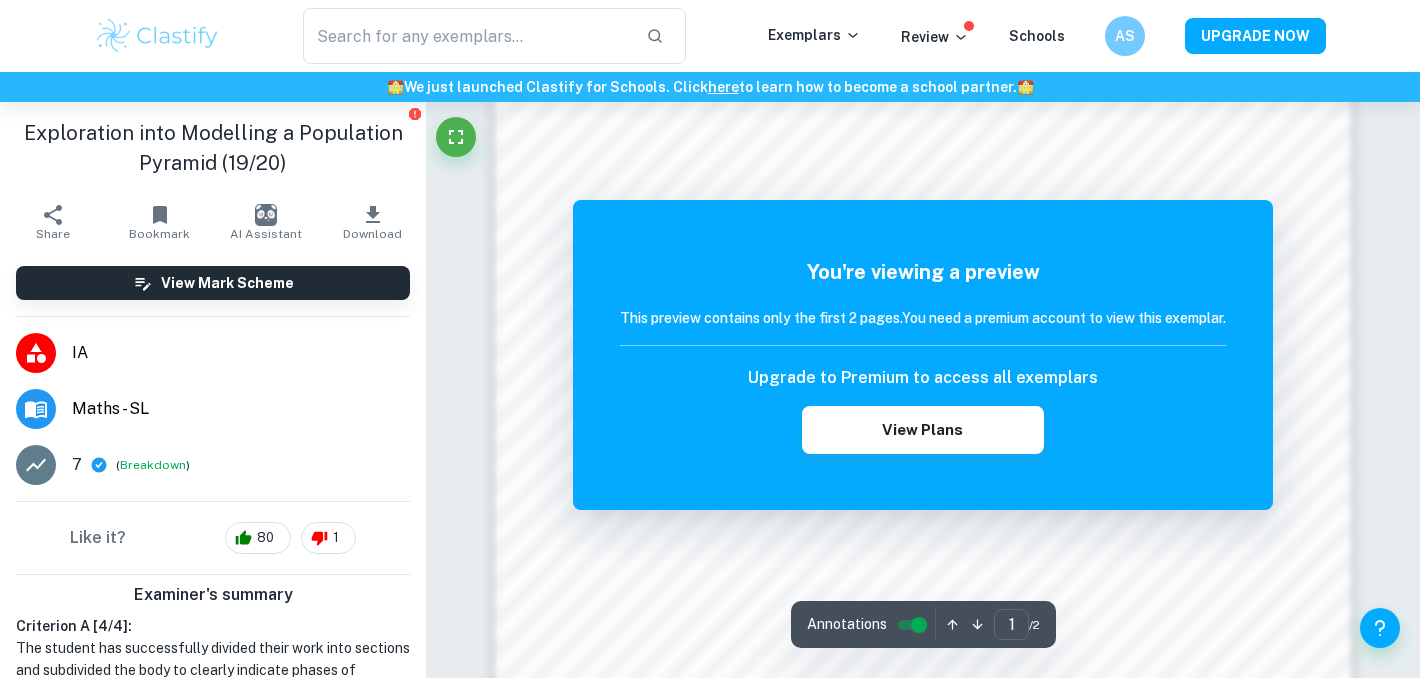 scroll, scrollTop: 1241, scrollLeft: 0, axis: vertical 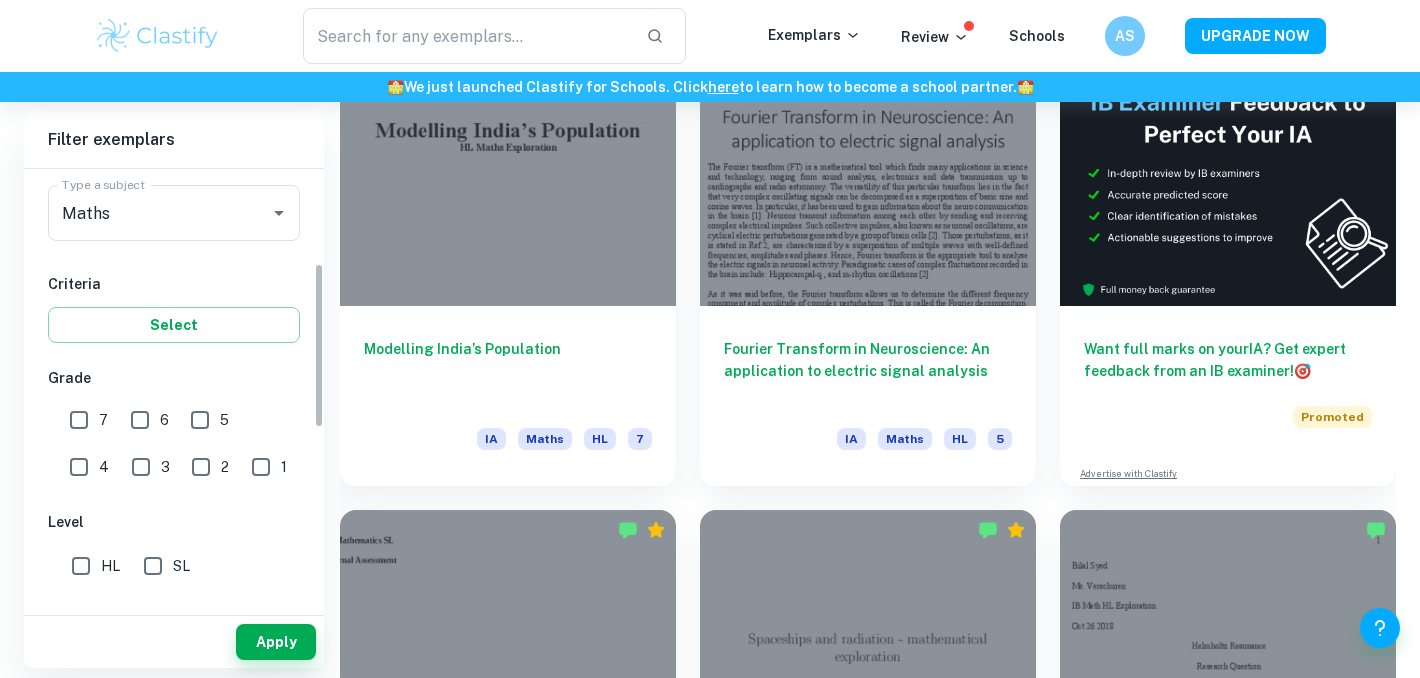 click on "7" at bounding box center [79, 420] 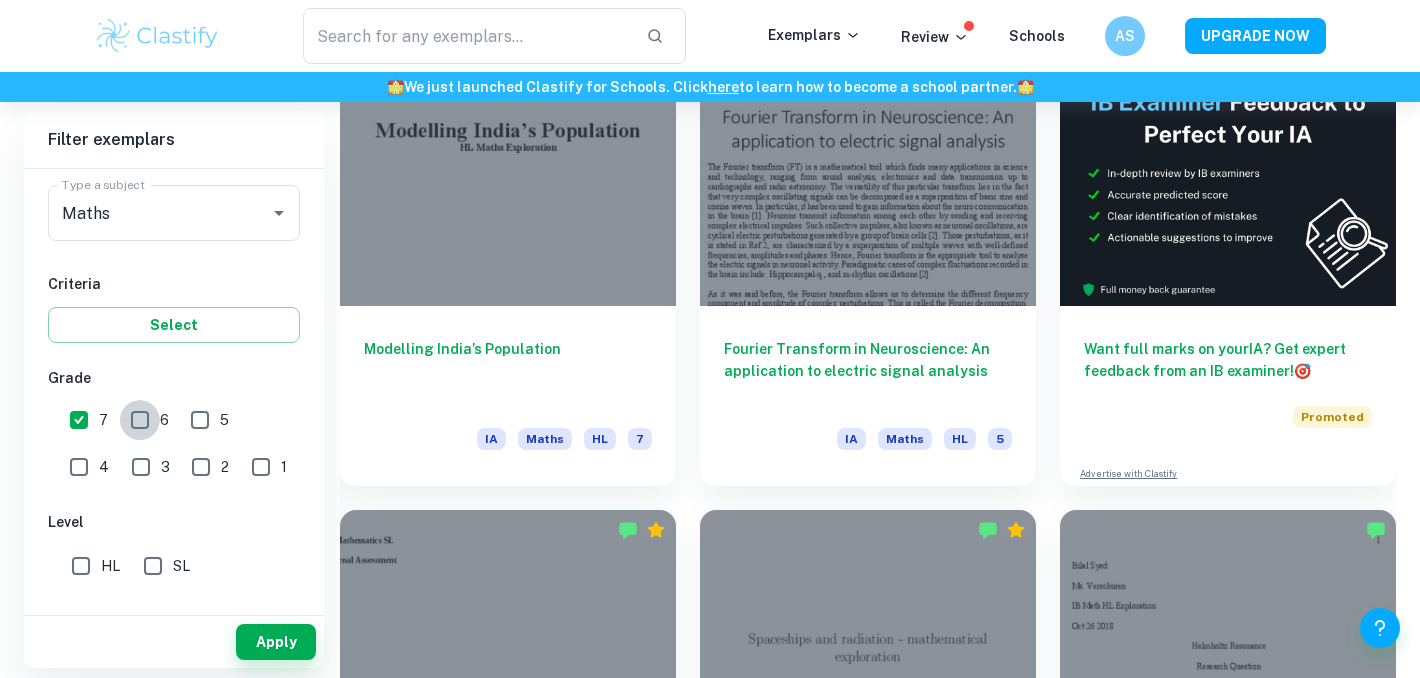 click on "6" at bounding box center (140, 420) 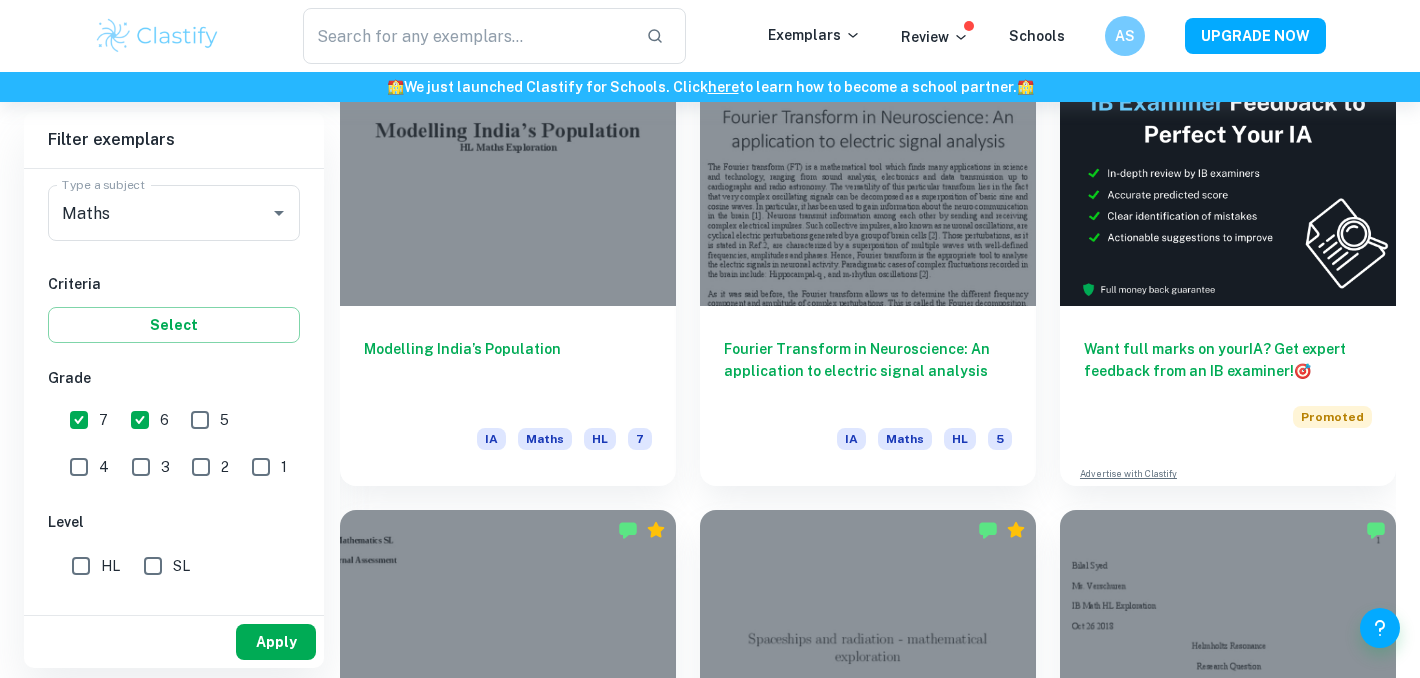 click on "Apply" at bounding box center (276, 642) 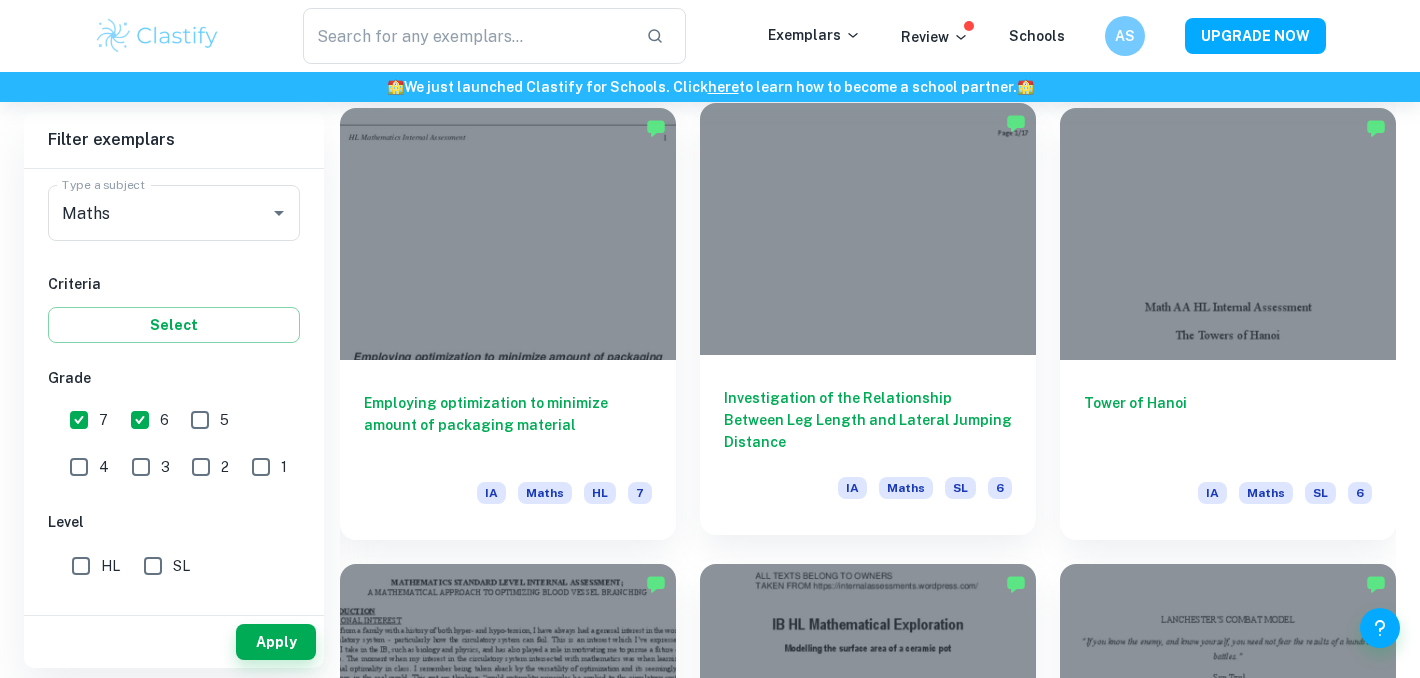 scroll, scrollTop: 2361, scrollLeft: 0, axis: vertical 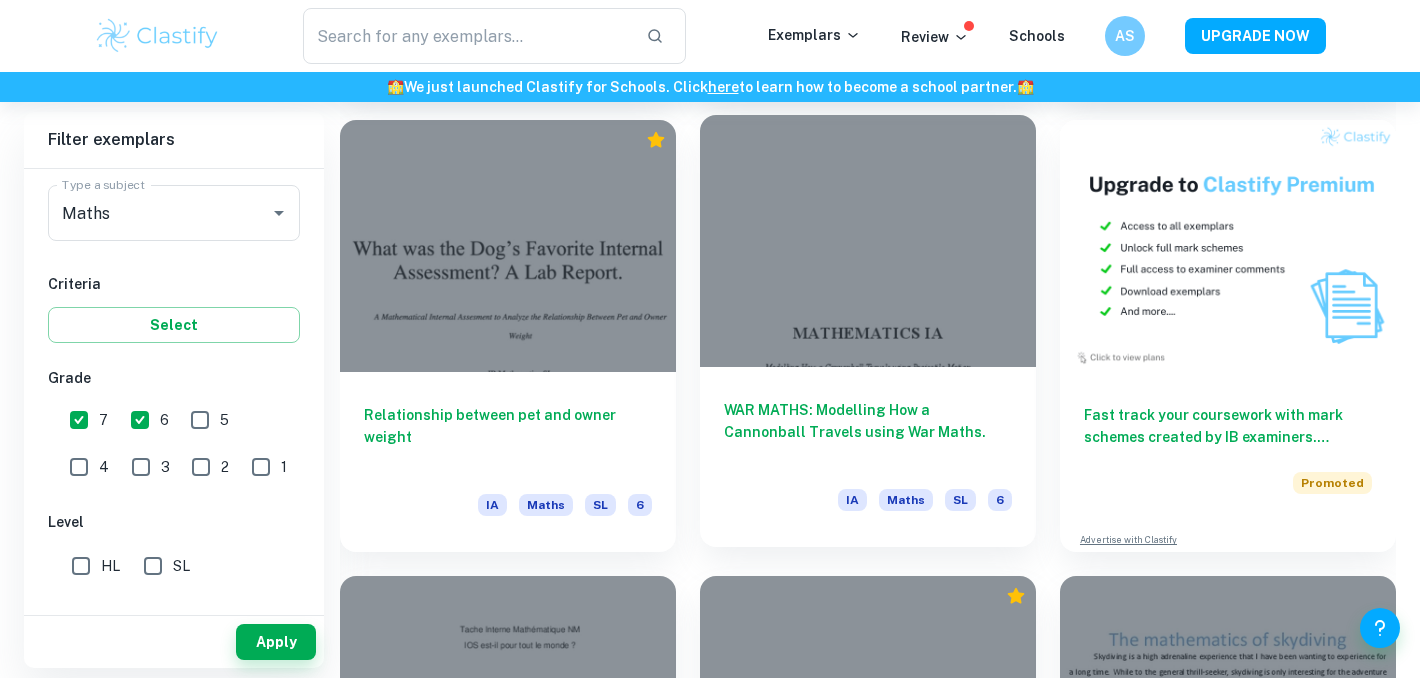 click on "WAR MATHS: Modelling How a Cannonball Travels using War Maths. IA Maths SL 6" at bounding box center (868, 457) 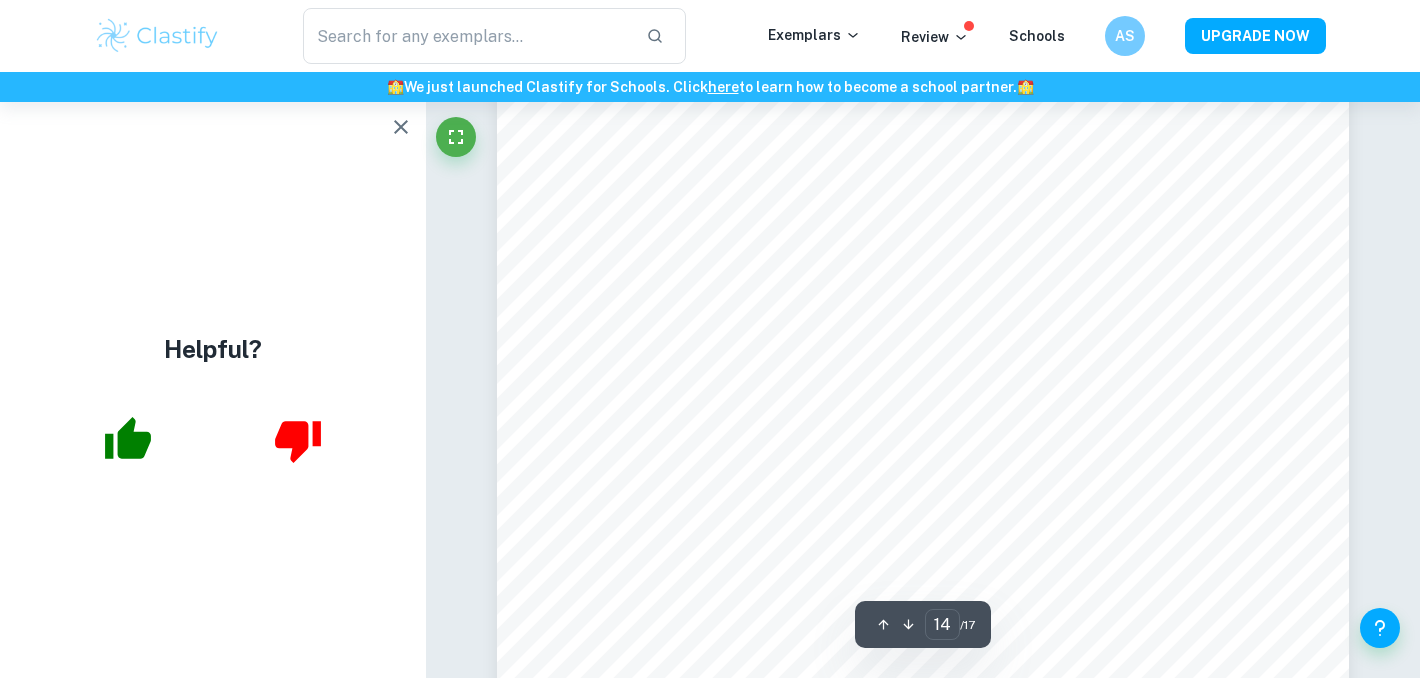 scroll, scrollTop: 15051, scrollLeft: 0, axis: vertical 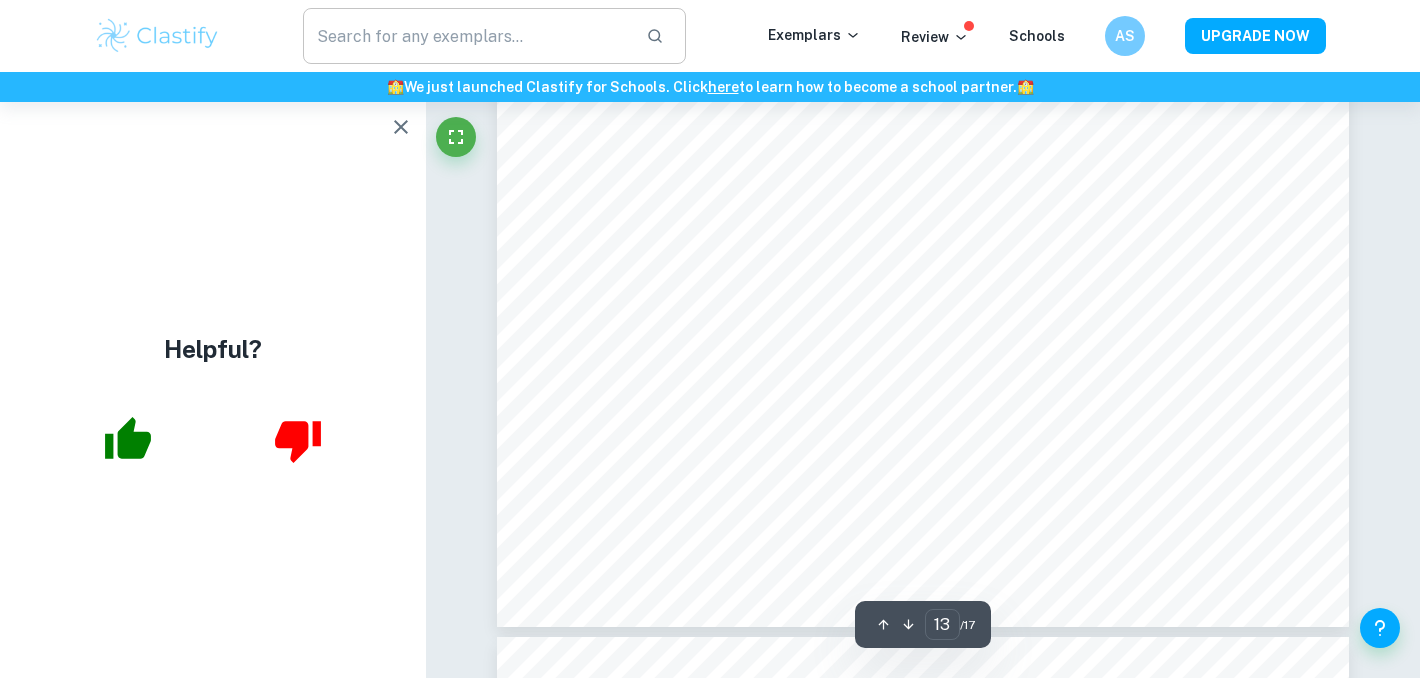 type on "12" 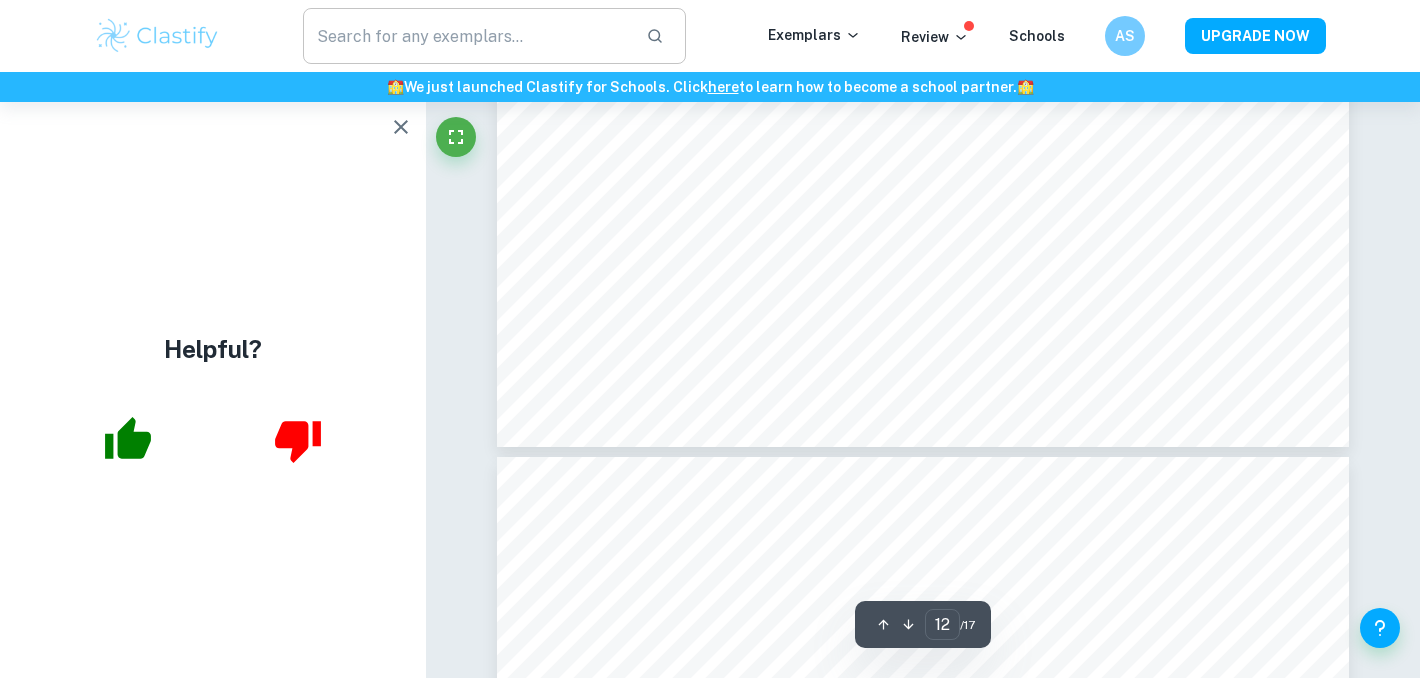 scroll, scrollTop: 13210, scrollLeft: 0, axis: vertical 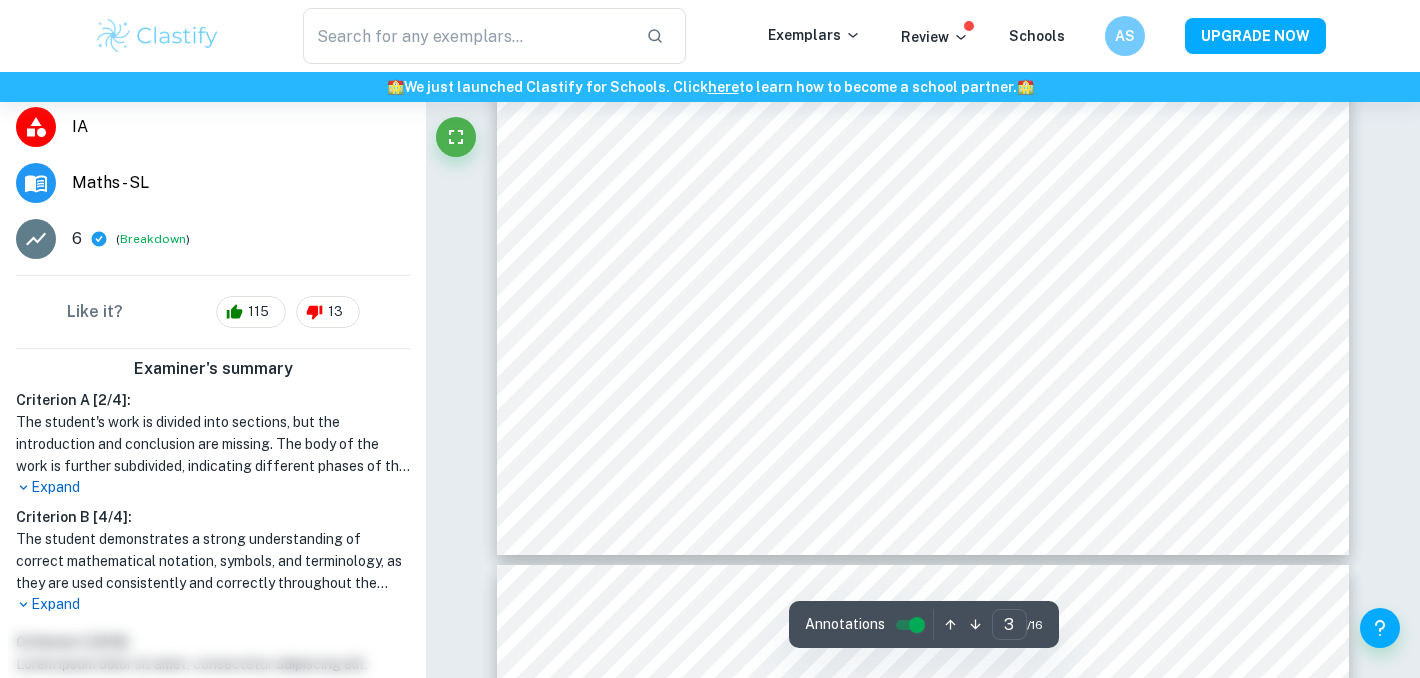 type on "4" 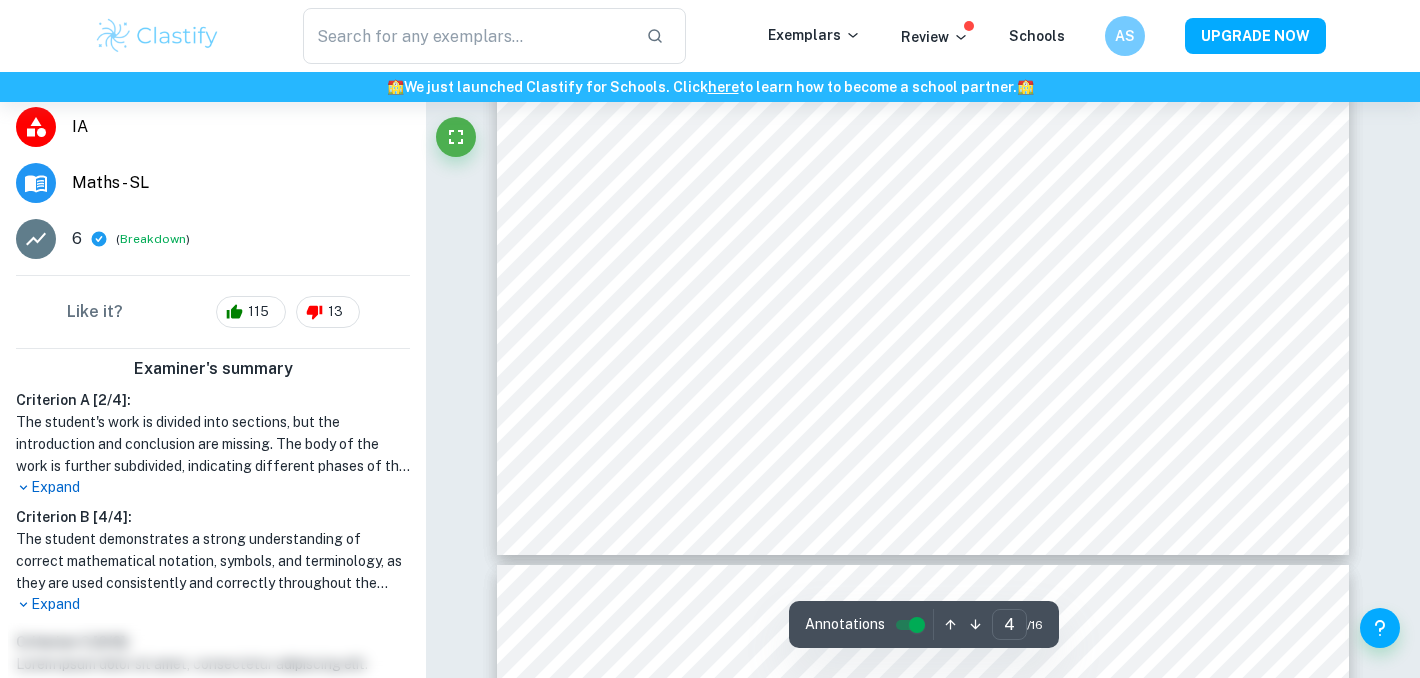 scroll, scrollTop: 3954, scrollLeft: 0, axis: vertical 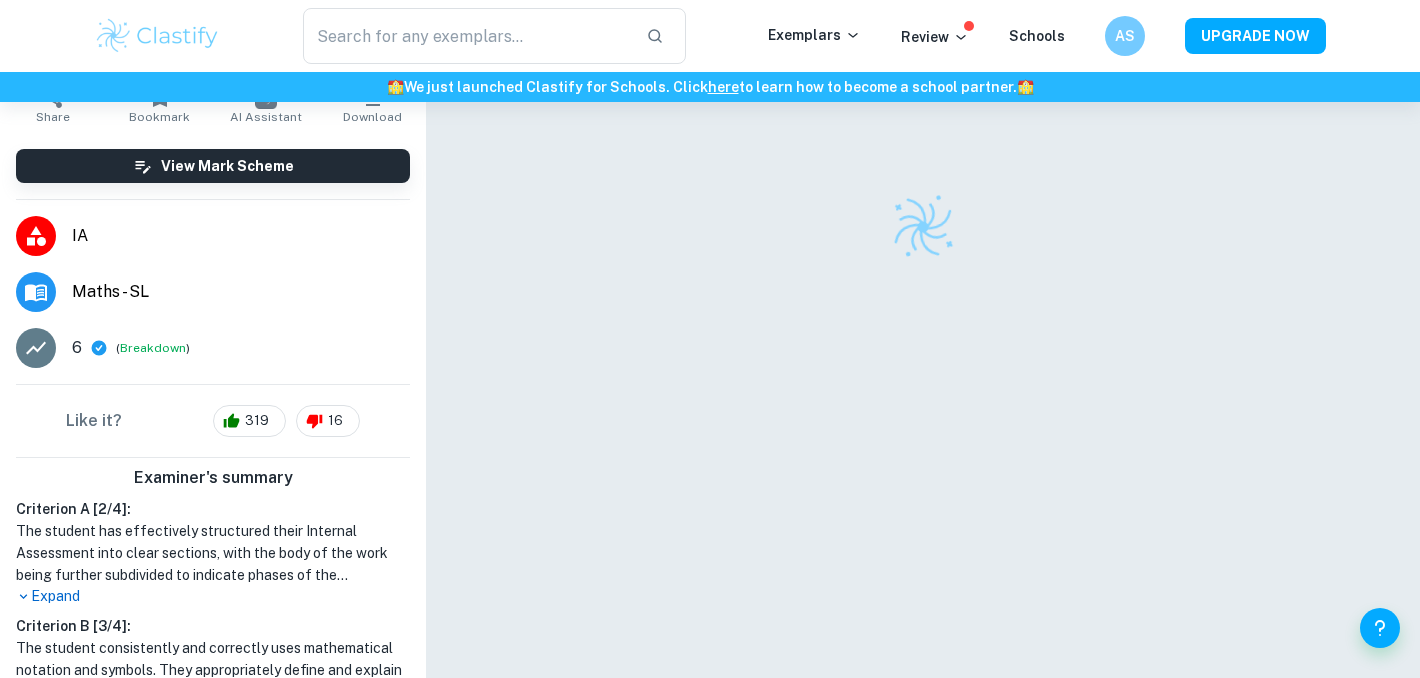 click on "Expand" at bounding box center [213, 596] 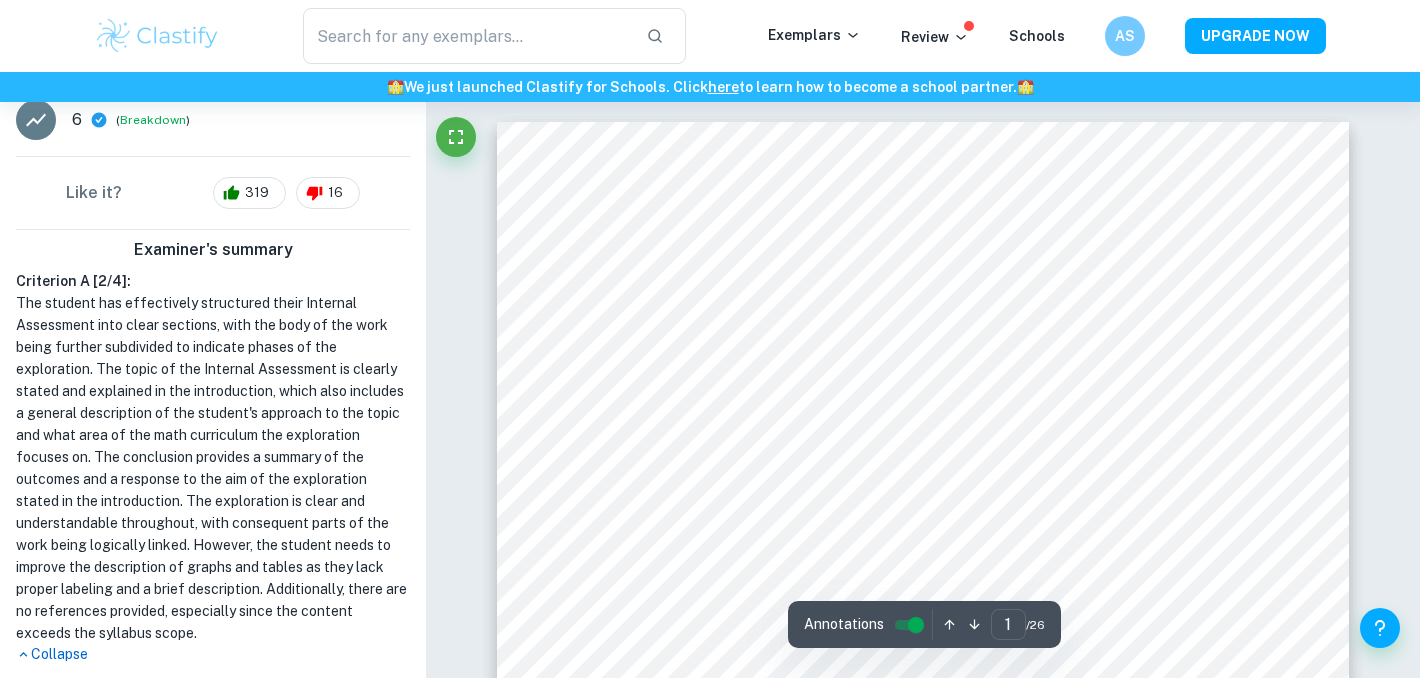 scroll, scrollTop: 333, scrollLeft: 0, axis: vertical 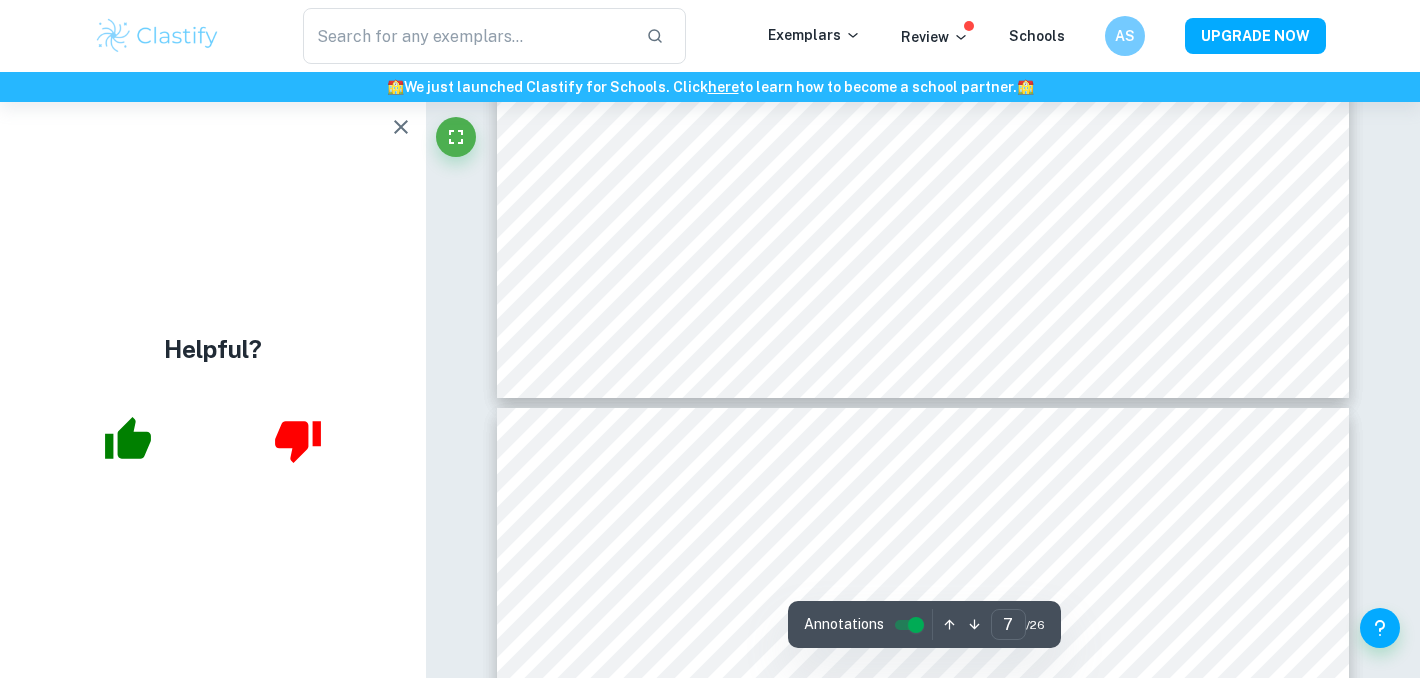 type on "6" 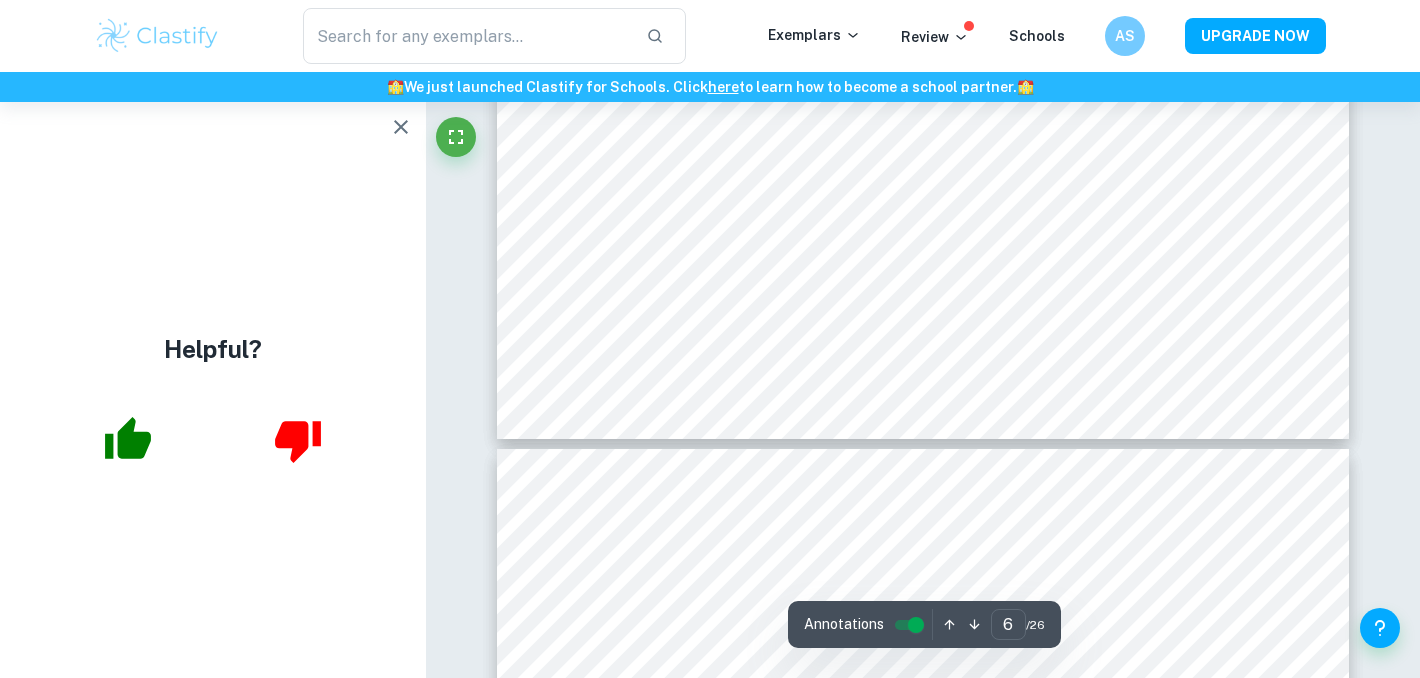 scroll, scrollTop: 6474, scrollLeft: 0, axis: vertical 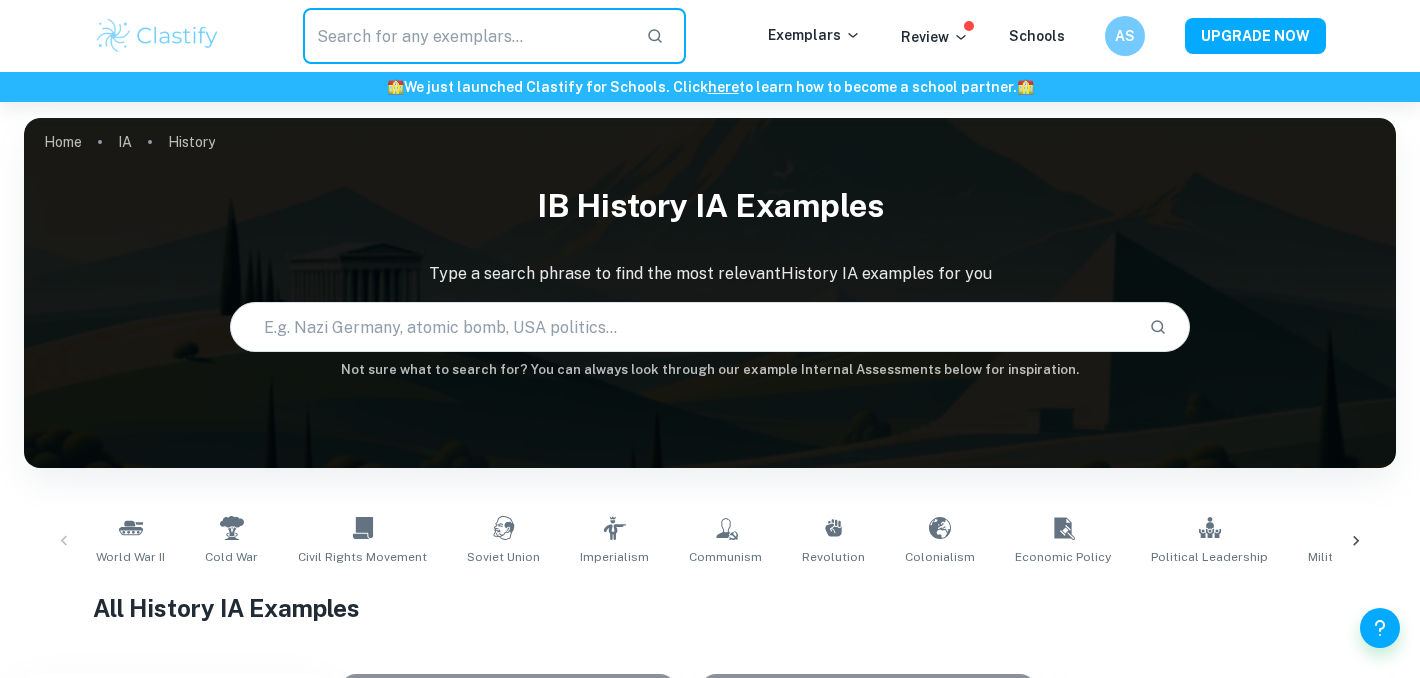 click at bounding box center (466, 36) 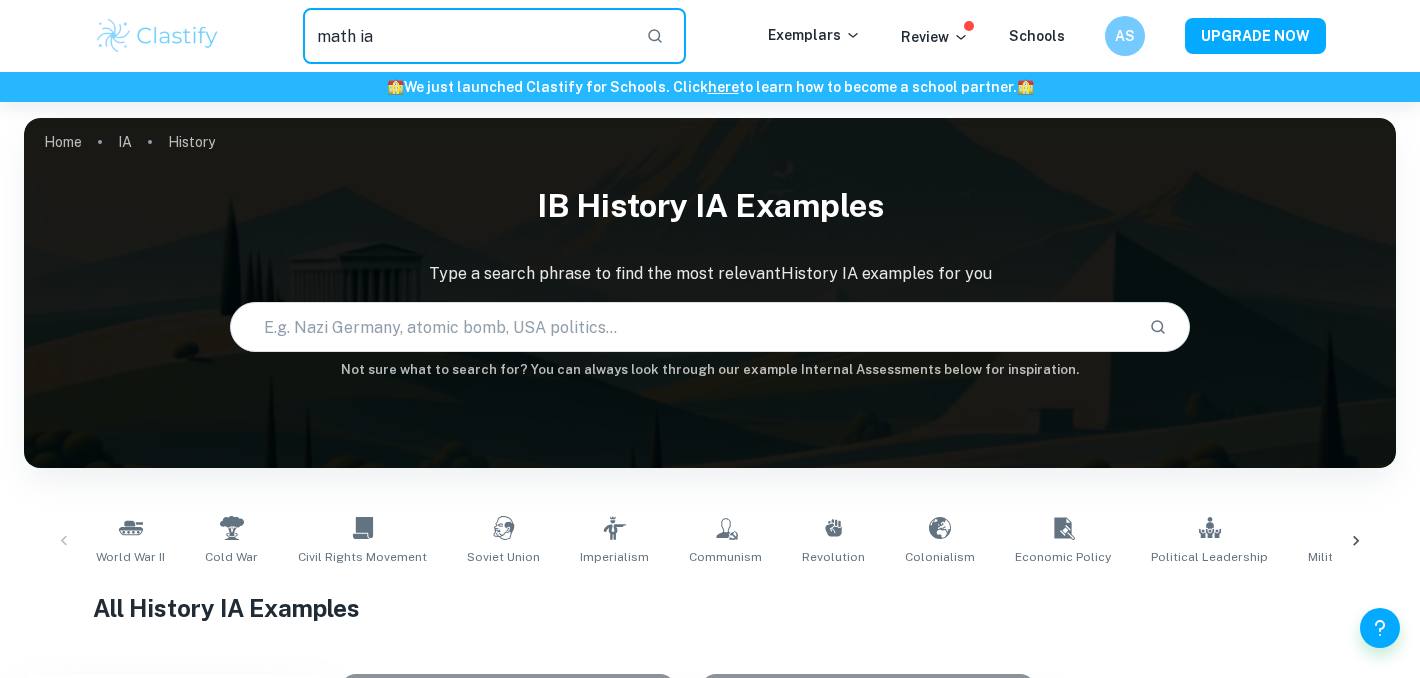 type on "math ia" 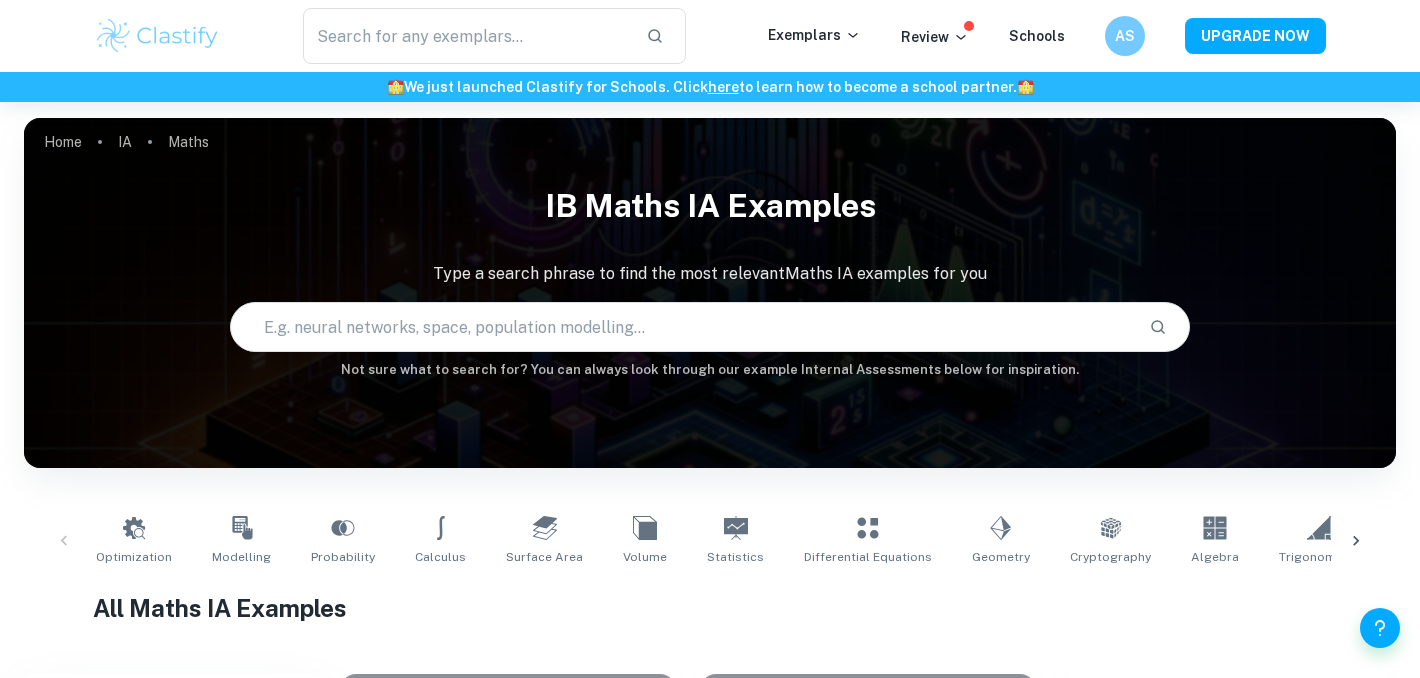 scroll, scrollTop: 0, scrollLeft: 0, axis: both 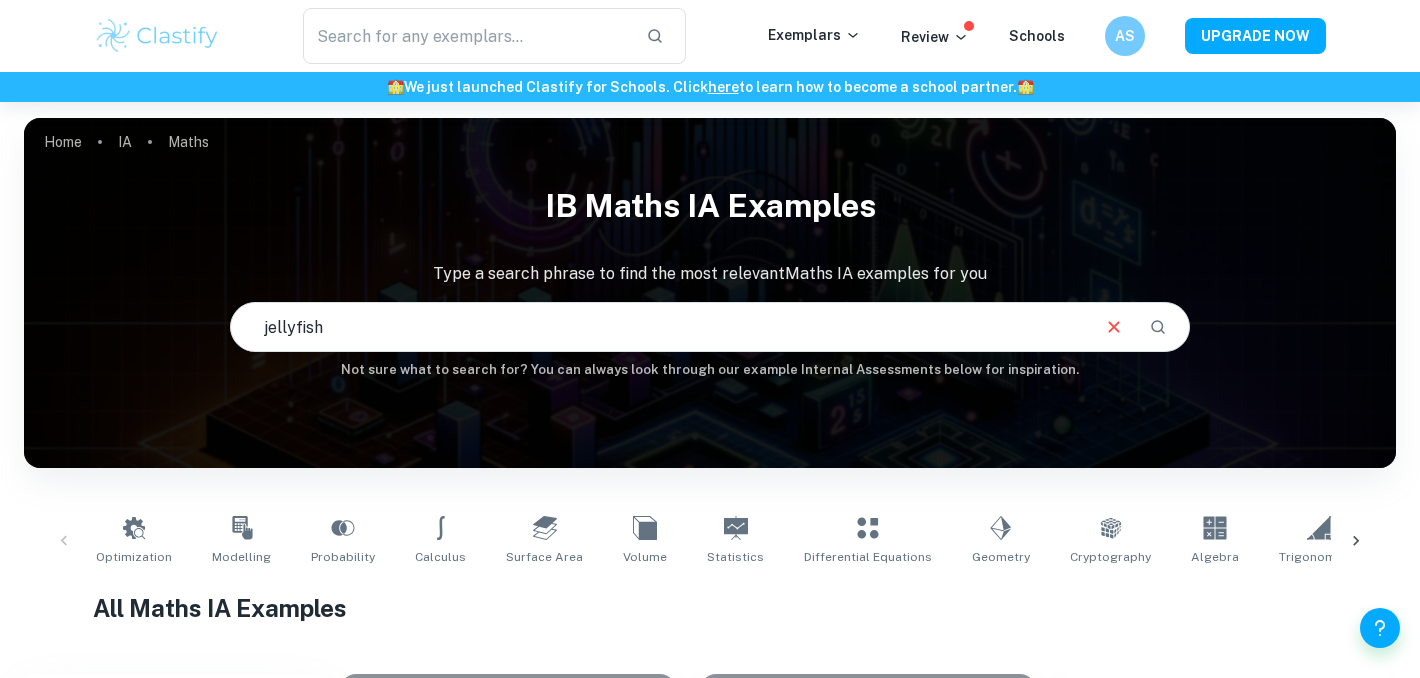 type on "jellyfish" 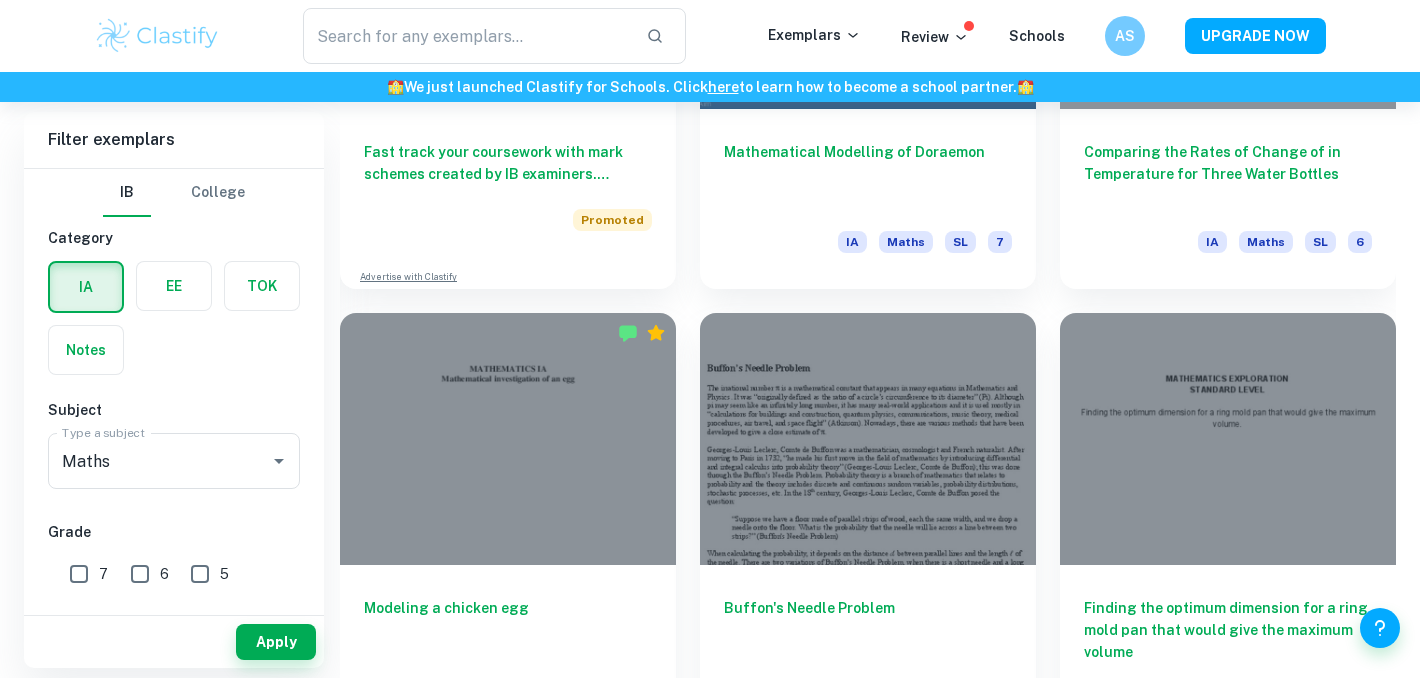 scroll, scrollTop: 1731, scrollLeft: 0, axis: vertical 